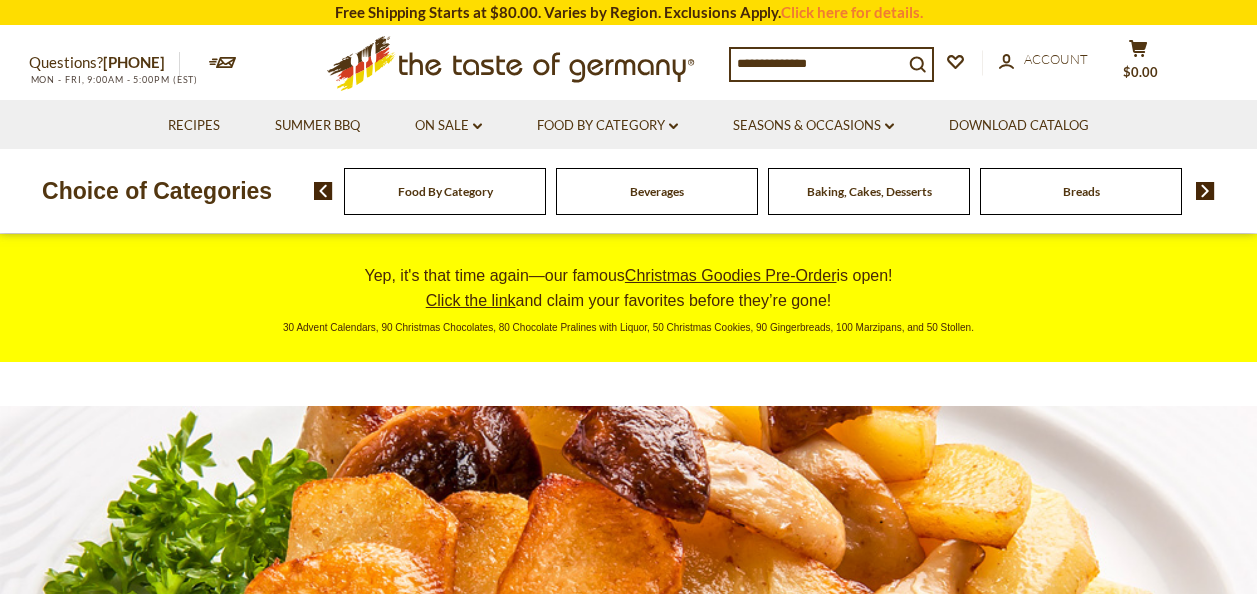 scroll, scrollTop: 0, scrollLeft: 0, axis: both 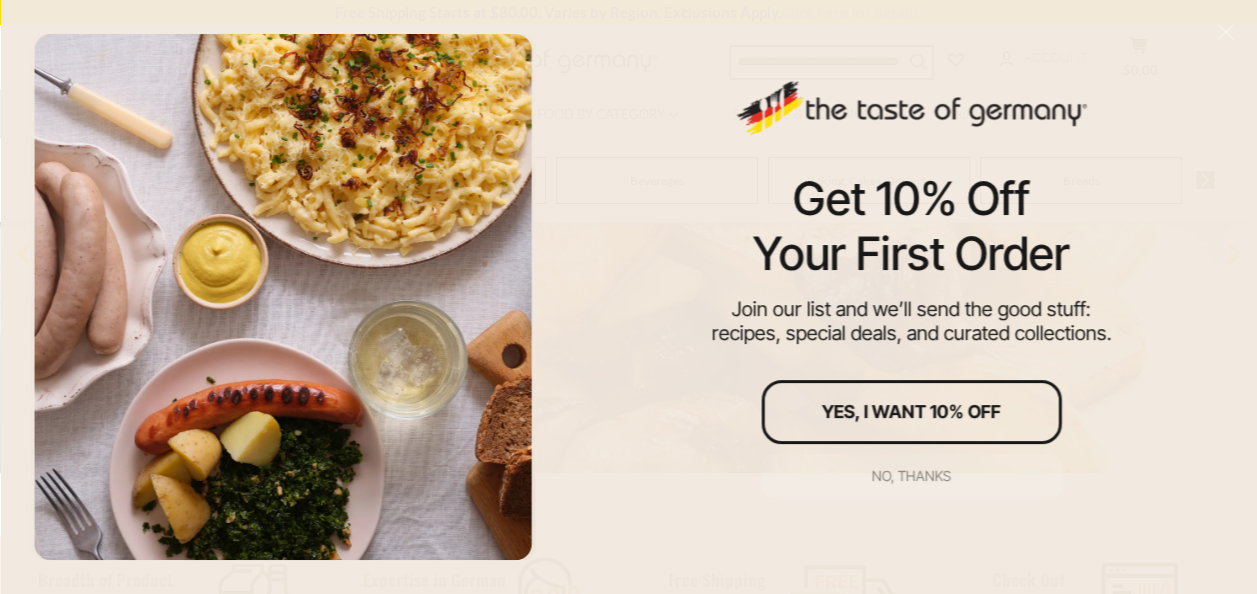 click on "No, thanks" at bounding box center (911, 476) 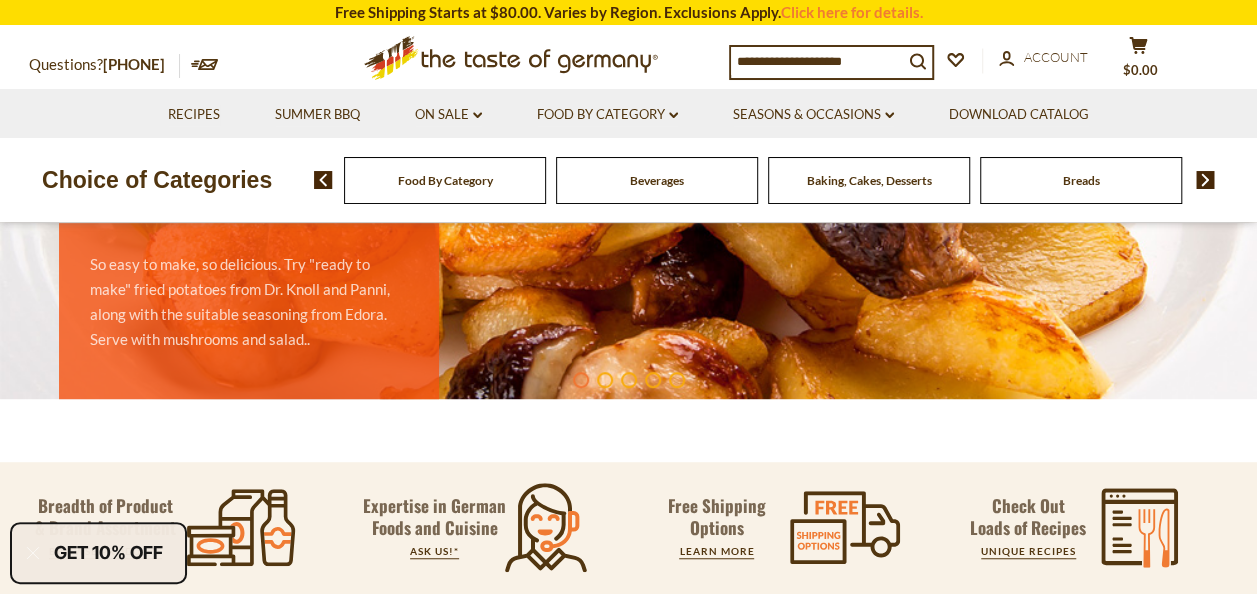 scroll, scrollTop: 453, scrollLeft: 0, axis: vertical 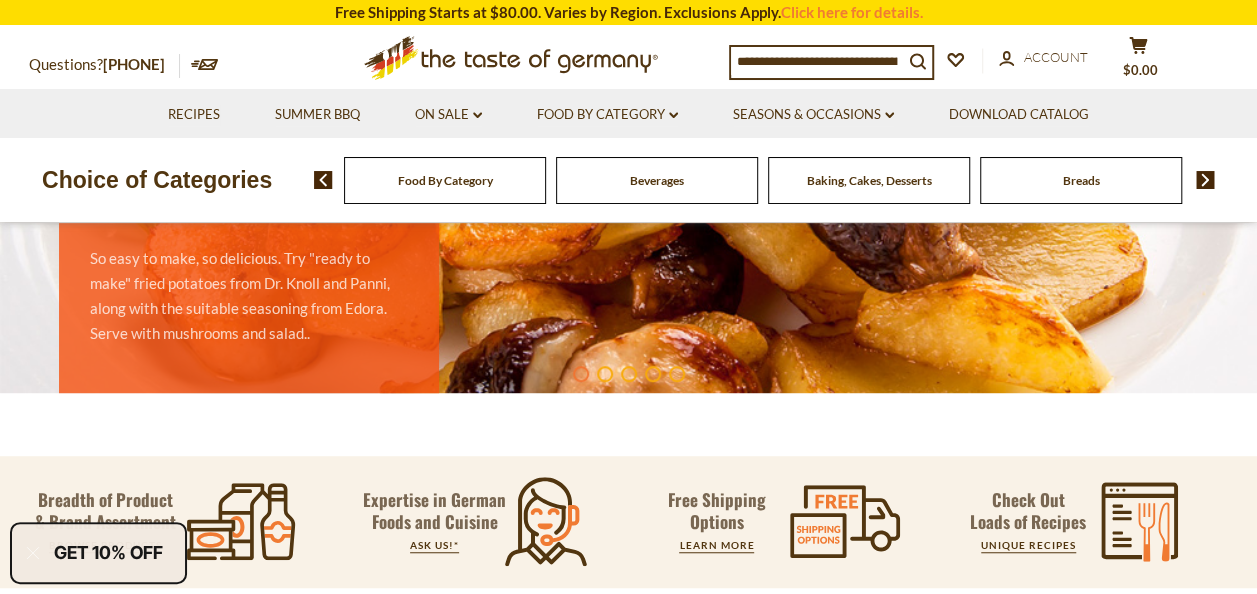 click on "Baking, Cakes, Desserts" at bounding box center (445, 180) 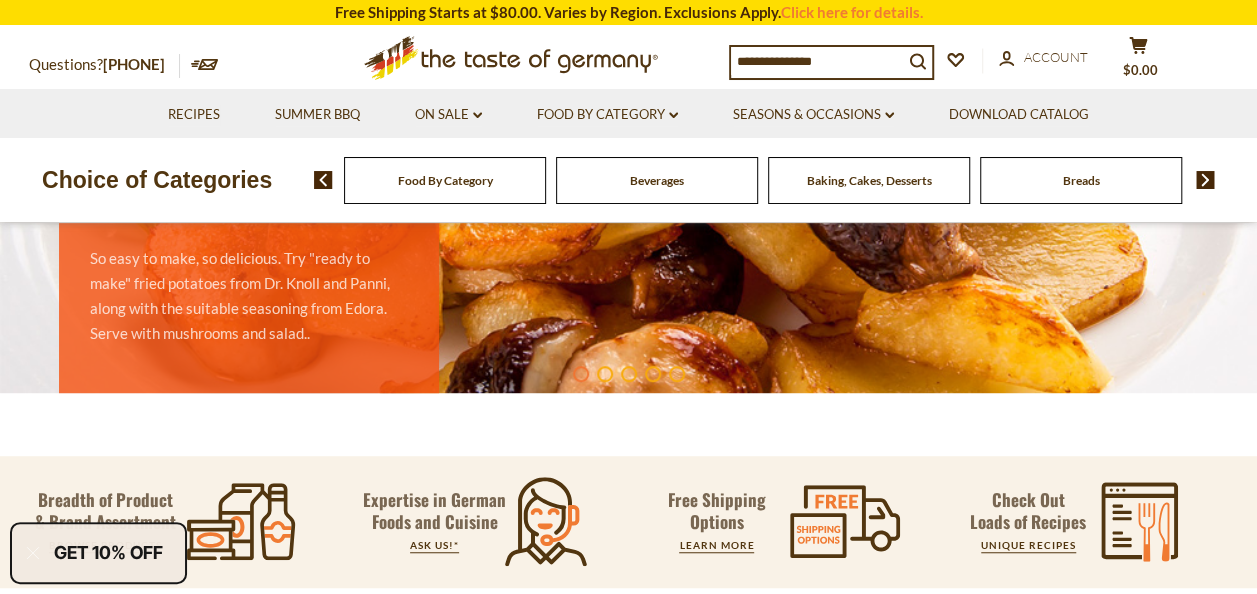 click on "Baking, Cakes, Desserts" at bounding box center [445, 180] 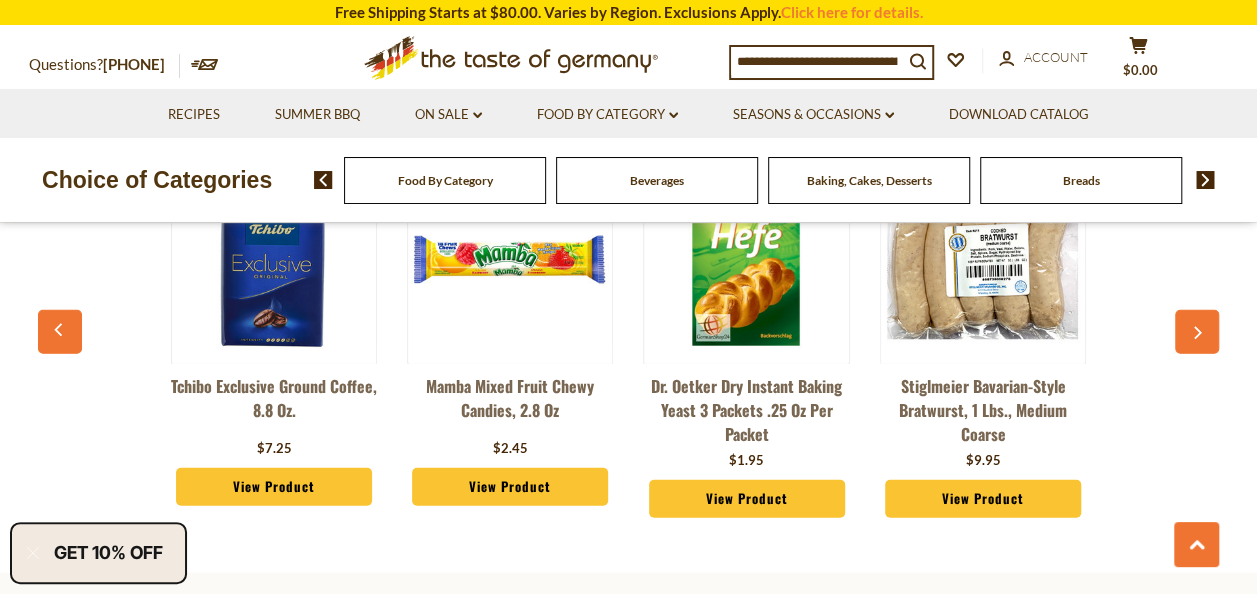 scroll, scrollTop: 2270, scrollLeft: 0, axis: vertical 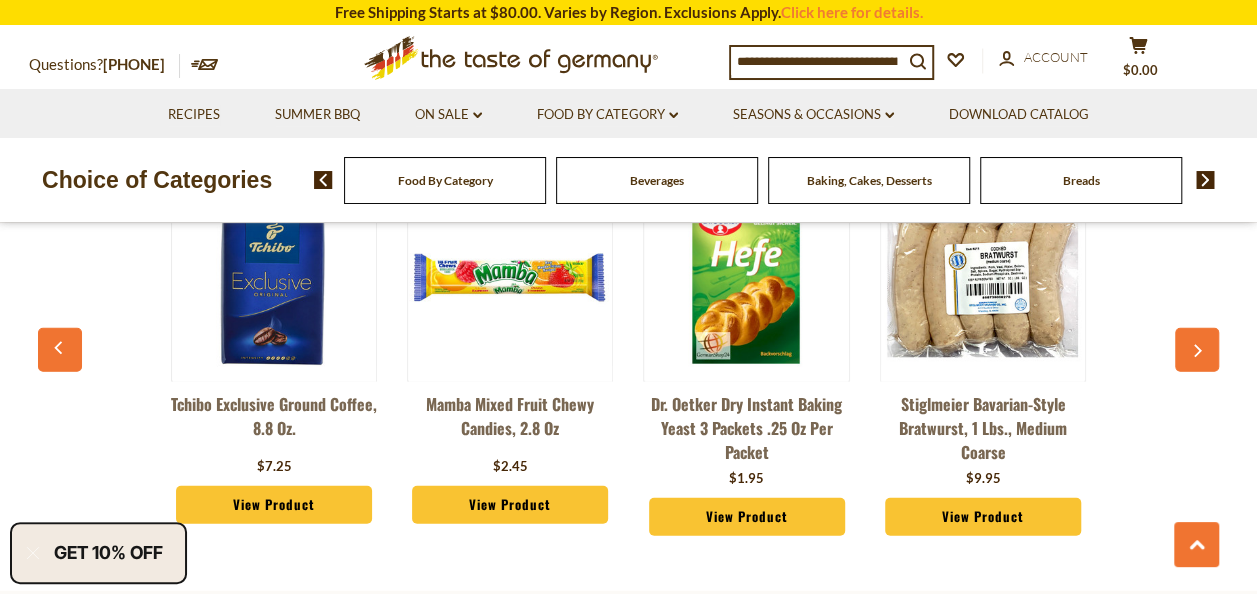 click on "View Product" at bounding box center [274, 505] 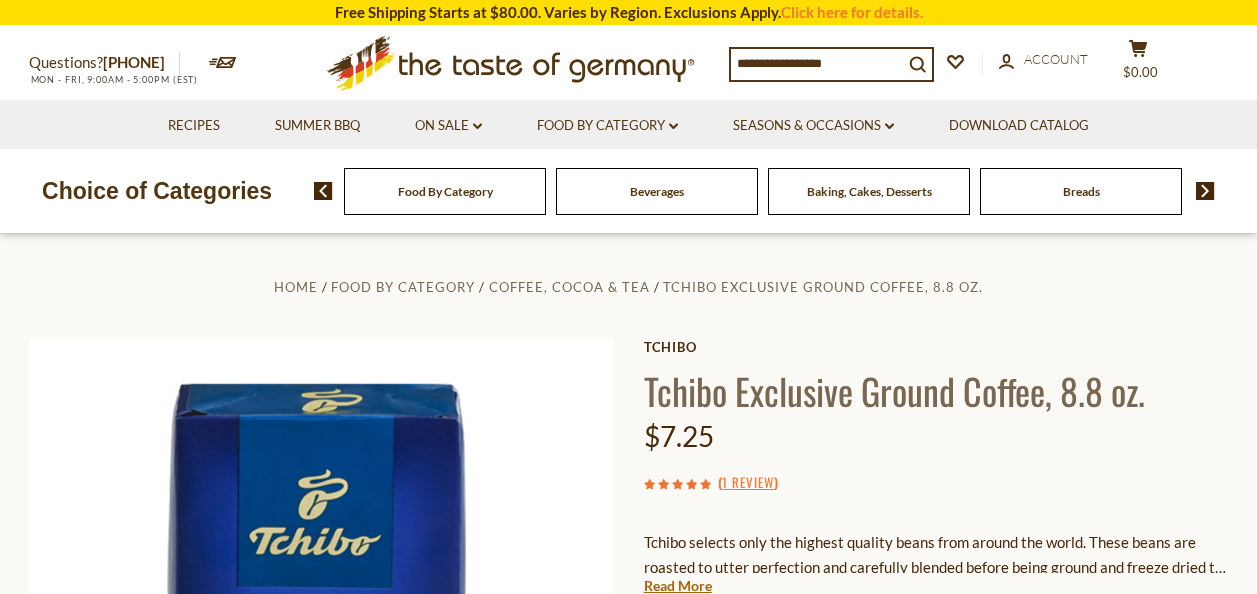 scroll, scrollTop: 0, scrollLeft: 0, axis: both 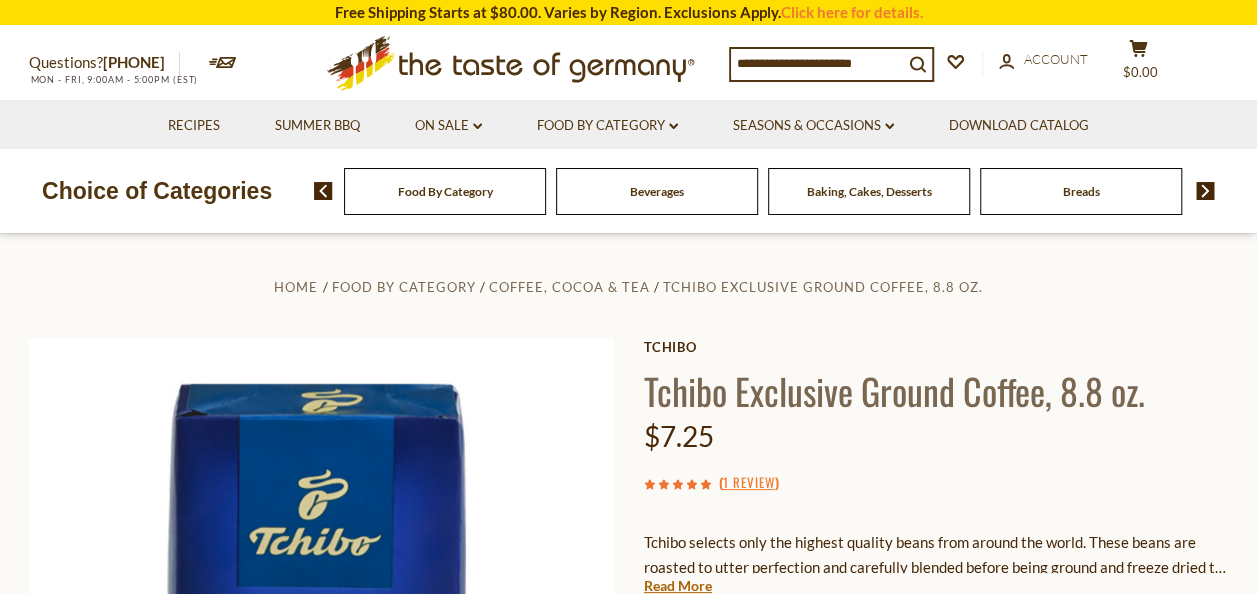 click on "Home
Food By Category
Coffee, Cocoa & Tea
Tchibo Exclusive Ground Coffee, 8.8 oz.
Tchibo
Tchibo Exclusive Ground Coffee, 8.8 oz.
$7.25
(  1 Review  )
Read More
Current stock:
0
*" at bounding box center (628, 678) 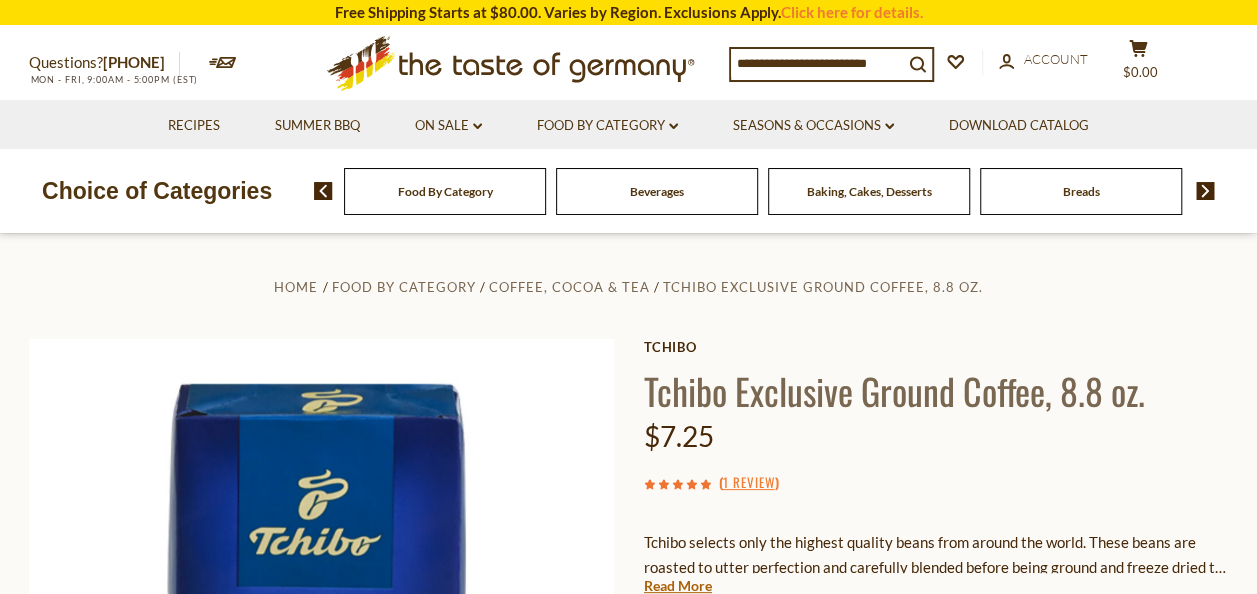 click on "Home
Food By Category
Coffee, Cocoa & Tea
Tchibo Exclusive Ground Coffee, 8.8 oz.
Tchibo
Tchibo Exclusive Ground Coffee, 8.8 oz.
$7.25
(  1 Review  )
Read More
Current stock:
0
*" at bounding box center [628, 678] 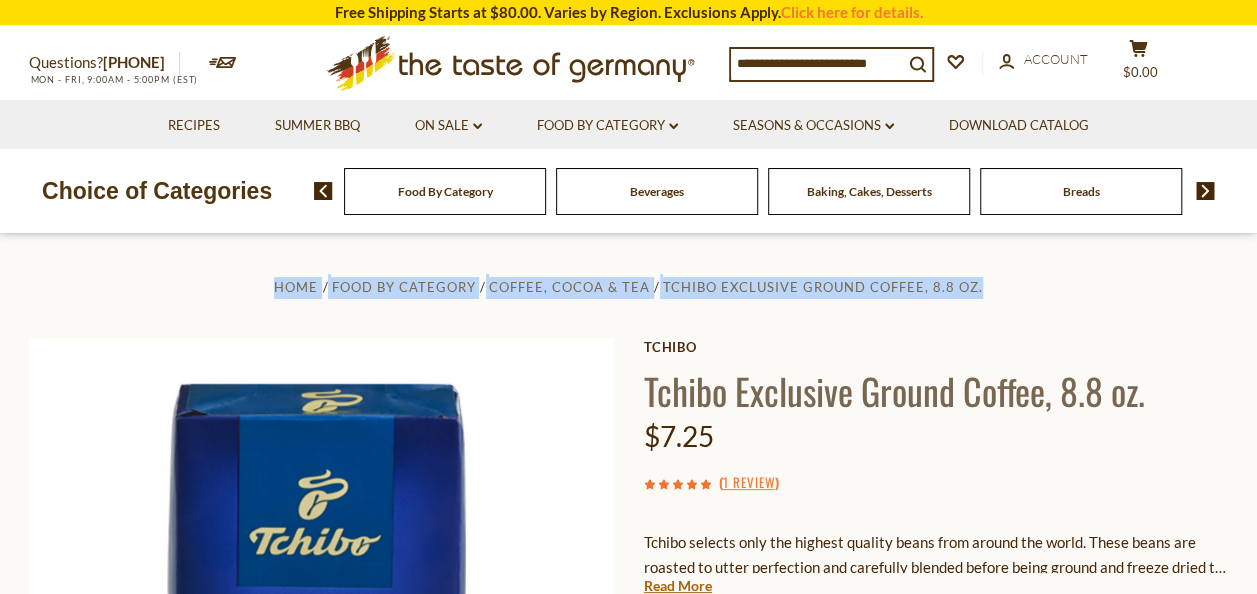 click on "Home
Food By Category
Coffee, Cocoa & Tea
Tchibo Exclusive Ground Coffee, 8.8 oz.
Tchibo
Tchibo Exclusive Ground Coffee, 8.8 oz.
$7.25
(  1 Review  )
Read More
Current stock:
0
*" at bounding box center [628, 678] 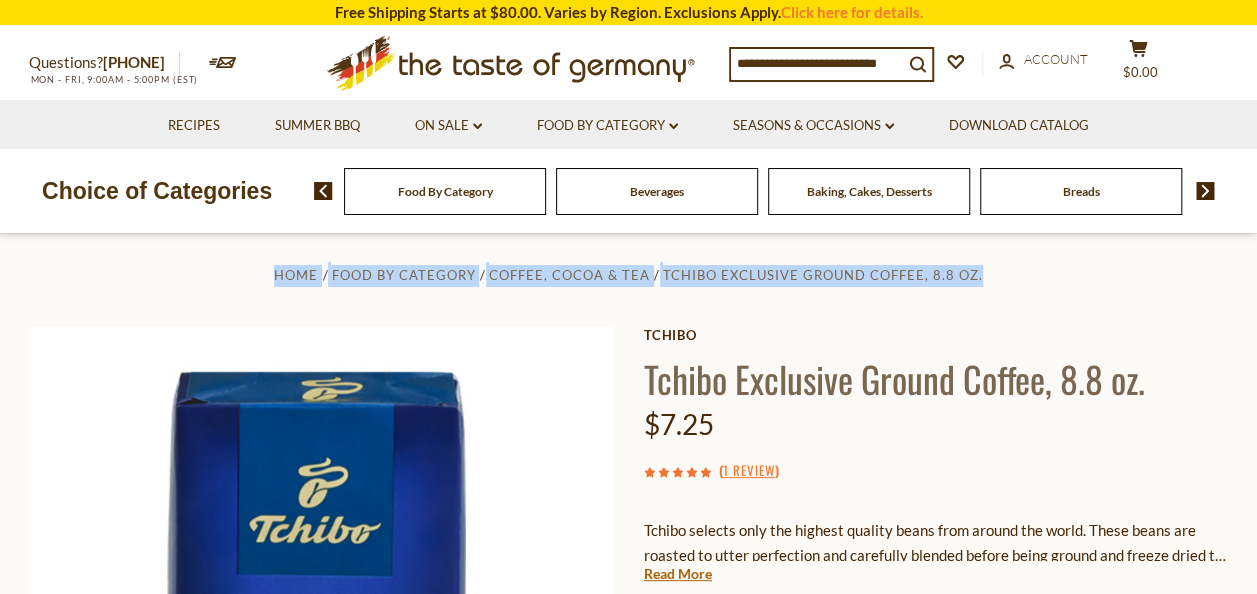 click on "Home
Food By Category
Coffee, Cocoa & Tea
Tchibo Exclusive Ground Coffee, 8.8 oz.
Tchibo
Tchibo Exclusive Ground Coffee, 8.8 oz.
$7.25
(  1 Review  )
Read More
Current stock:
0
*" at bounding box center (628, 666) 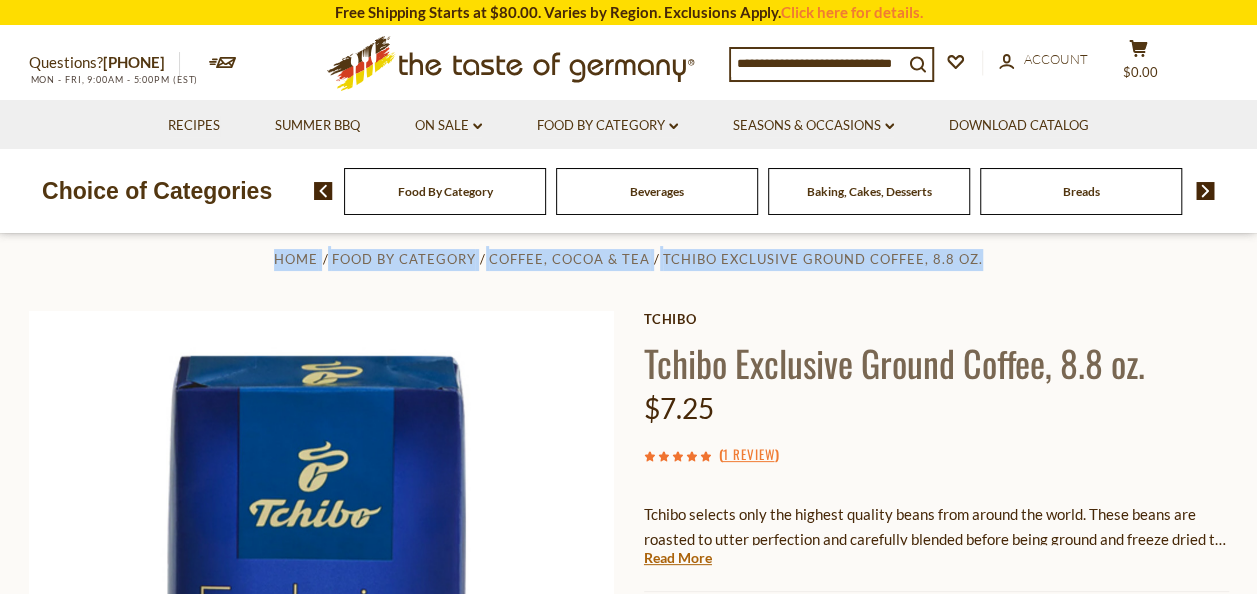 click on "Home
Food By Category
Coffee, Cocoa & Tea
Tchibo Exclusive Ground Coffee, 8.8 oz.
Tchibo
Tchibo Exclusive Ground Coffee, 8.8 oz.
$7.25
(  1 Review  )
Read More
Current stock:
0
*" at bounding box center (628, 650) 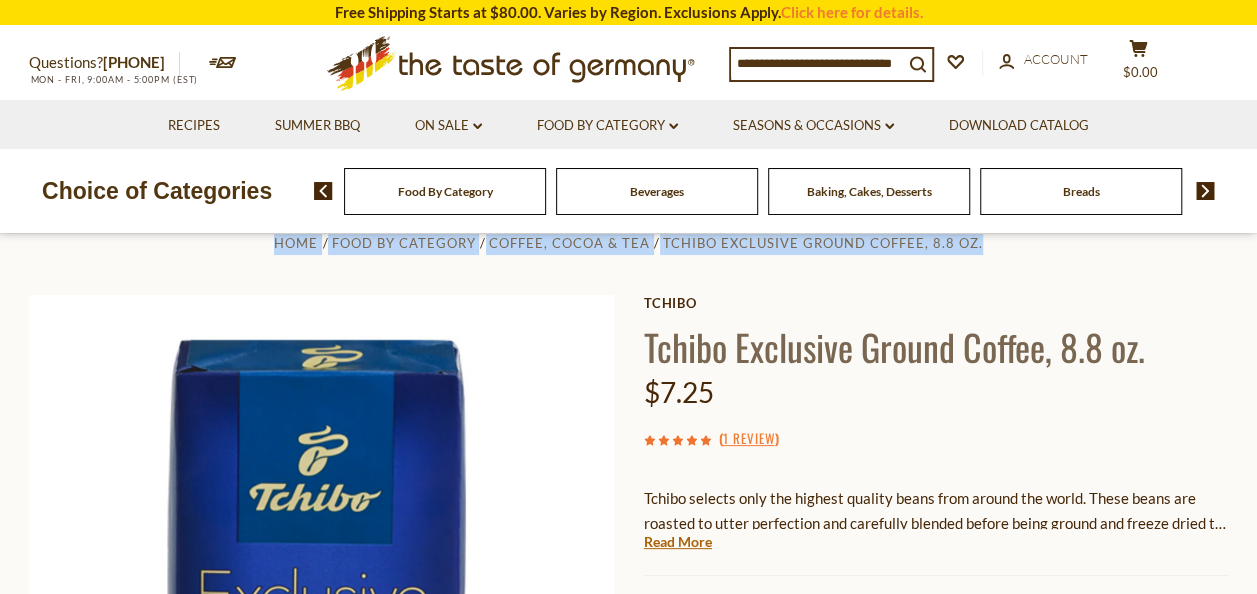 click on "Home
Food By Category
Coffee, Cocoa & Tea
Tchibo Exclusive Ground Coffee, 8.8 oz.
Tchibo
Tchibo Exclusive Ground Coffee, 8.8 oz.
$7.25
(  1 Review  )
Read More
Current stock:
0
*" at bounding box center (628, 634) 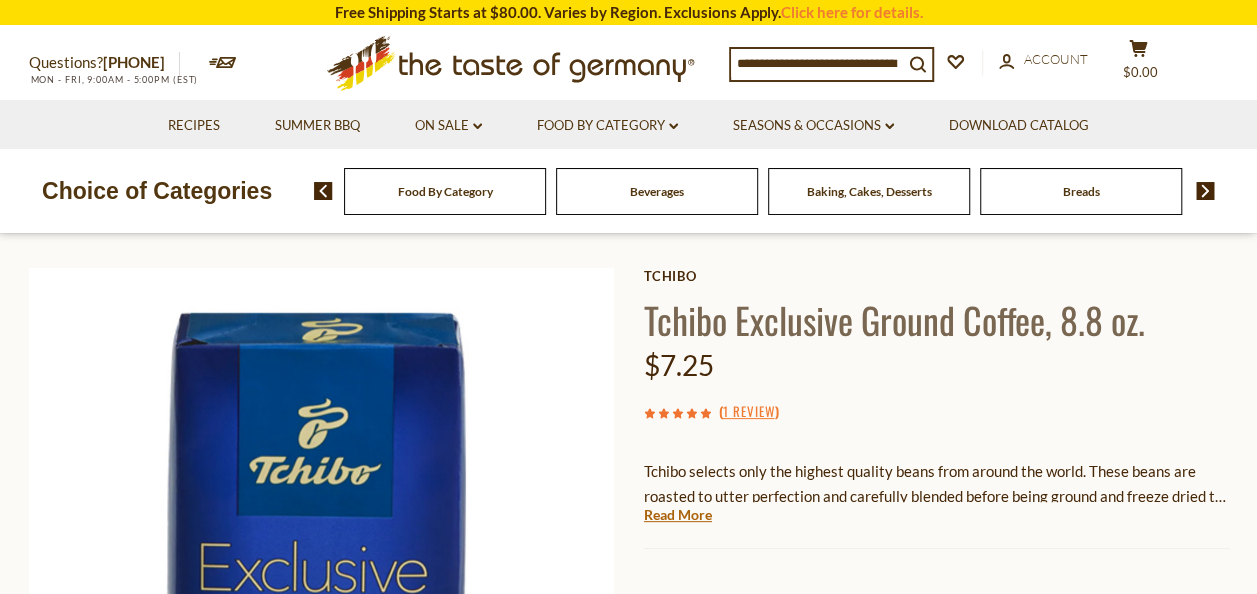 click on "Home
Food By Category
Coffee, Cocoa & Tea
Tchibo Exclusive Ground Coffee, 8.8 oz.
Tchibo
Tchibo Exclusive Ground Coffee, 8.8 oz.
$7.25
(  1 Review  )
Read More
Current stock:
0
*" at bounding box center [628, 607] 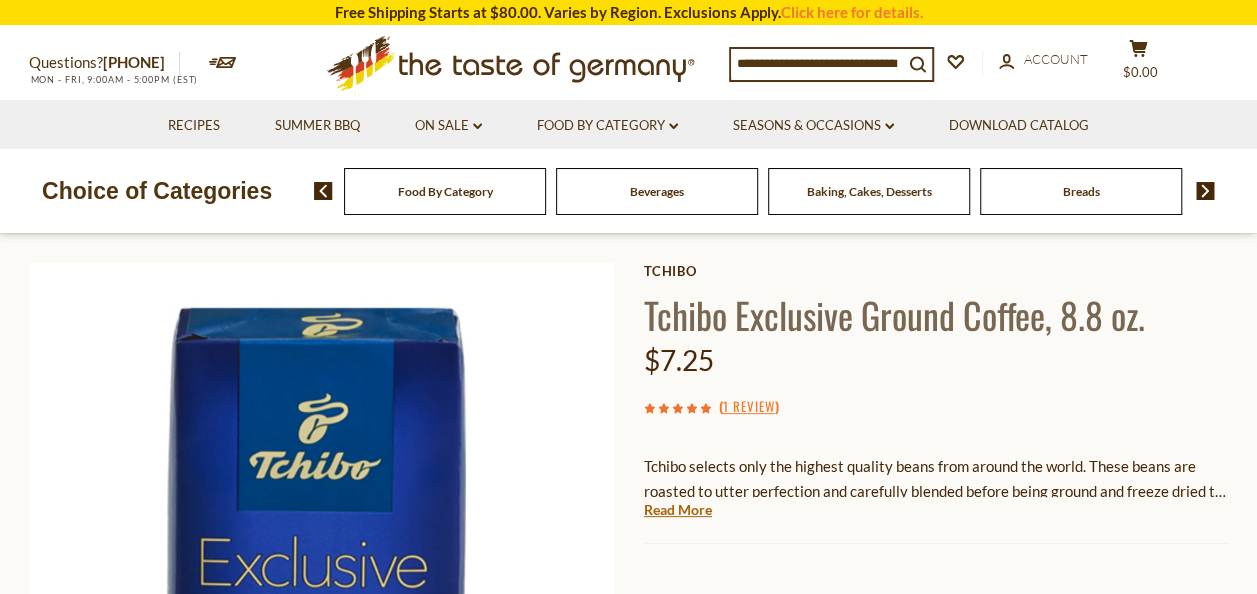 click on "Home
Food By Category
Coffee, Cocoa & Tea
Tchibo Exclusive Ground Coffee, 8.8 oz.
Tchibo
Tchibo Exclusive Ground Coffee, 8.8 oz.
$7.25
(  1 Review  )
Read More
Current stock:
0
*" at bounding box center [628, 602] 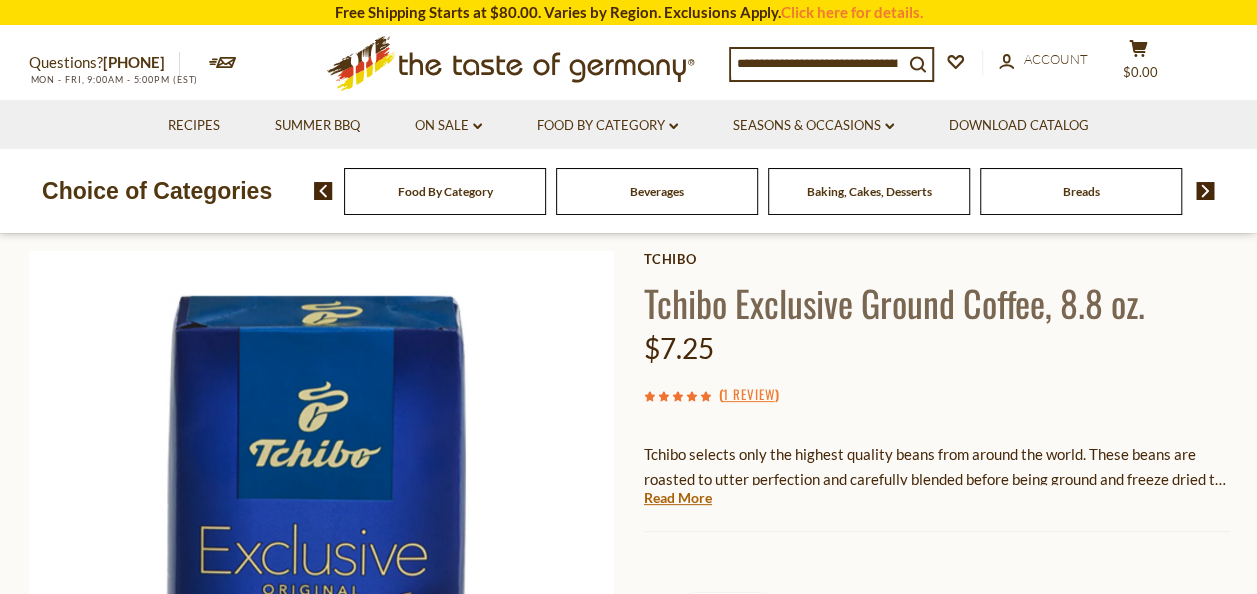 click on "Home
Food By Category
Coffee, Cocoa & Tea
Tchibo Exclusive Ground Coffee, 8.8 oz.
Tchibo
Tchibo Exclusive Ground Coffee, 8.8 oz.
$7.25
(  1 Review  )
Read More
Current stock:
0
*" at bounding box center [628, 590] 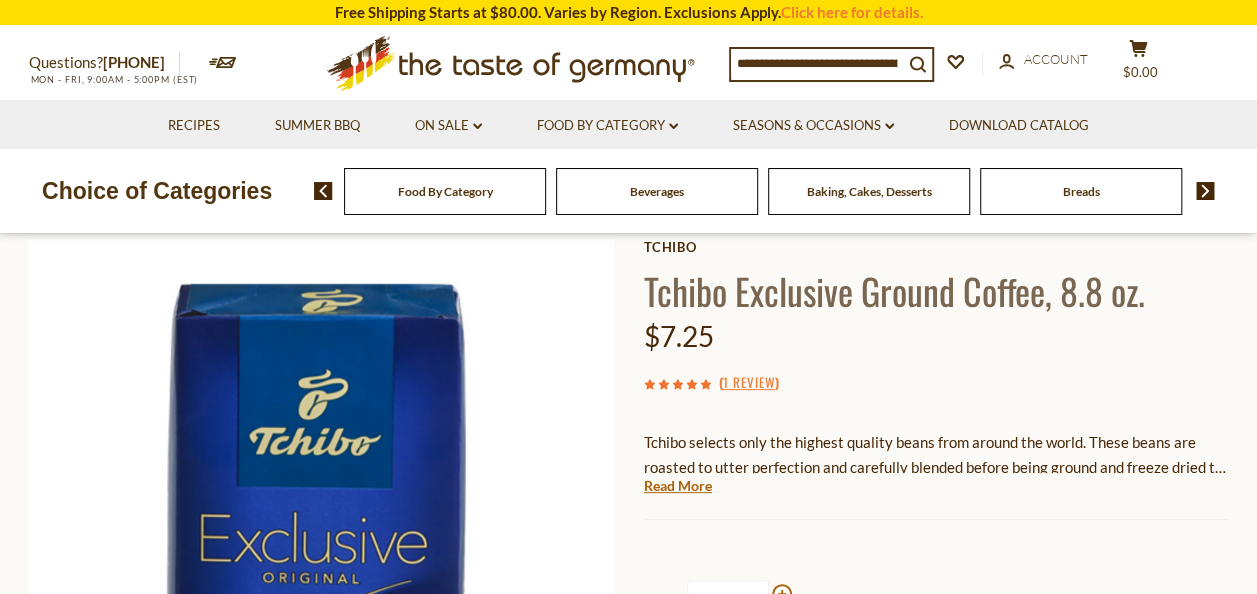 click on "Home
Food By Category
Coffee, Cocoa & Tea
Tchibo Exclusive Ground Coffee, 8.8 oz.
Tchibo
Tchibo Exclusive Ground Coffee, 8.8 oz.
$7.25
(  1 Review  )
Read More
Current stock:
0
*" at bounding box center (628, 578) 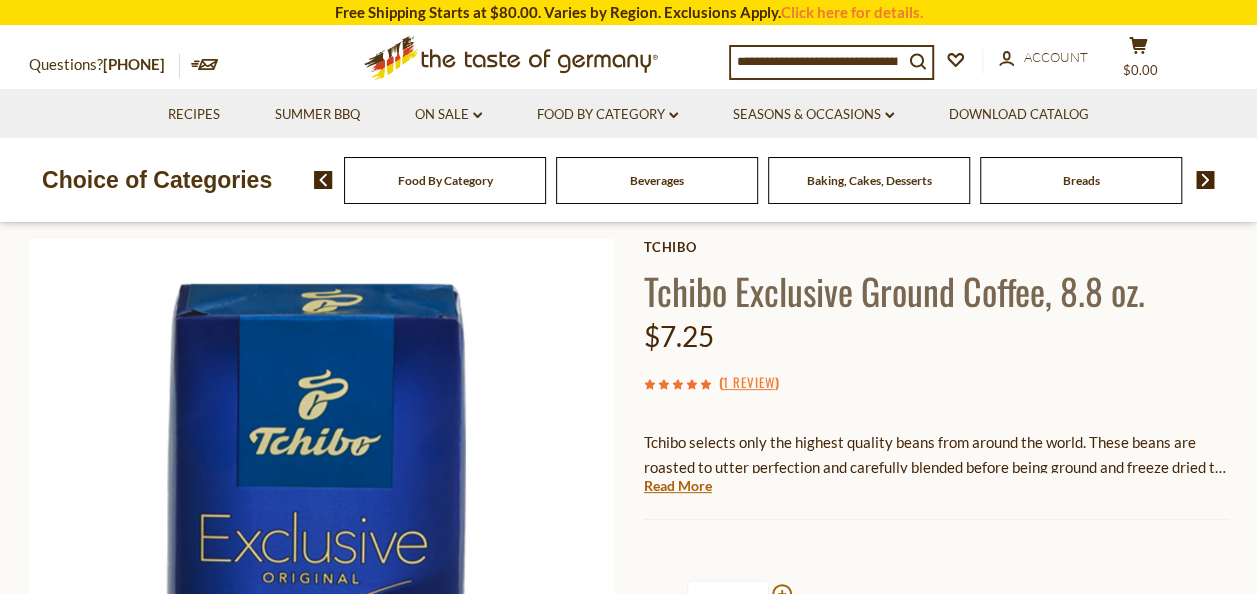 scroll, scrollTop: 116, scrollLeft: 0, axis: vertical 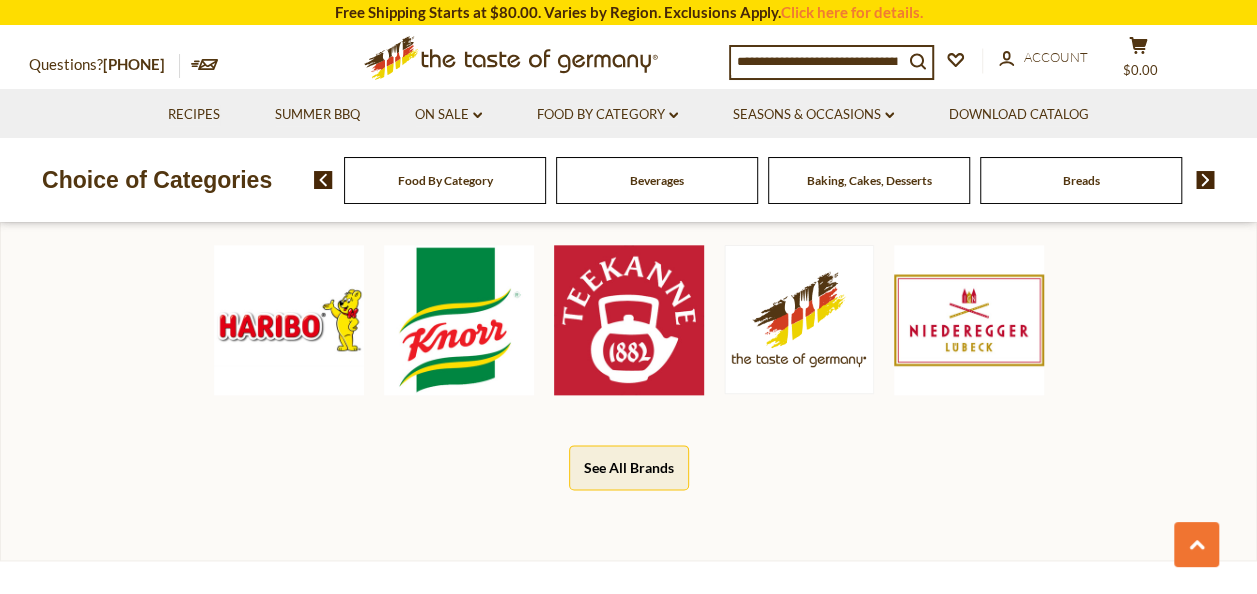 click on "See All Brands" at bounding box center [629, 467] 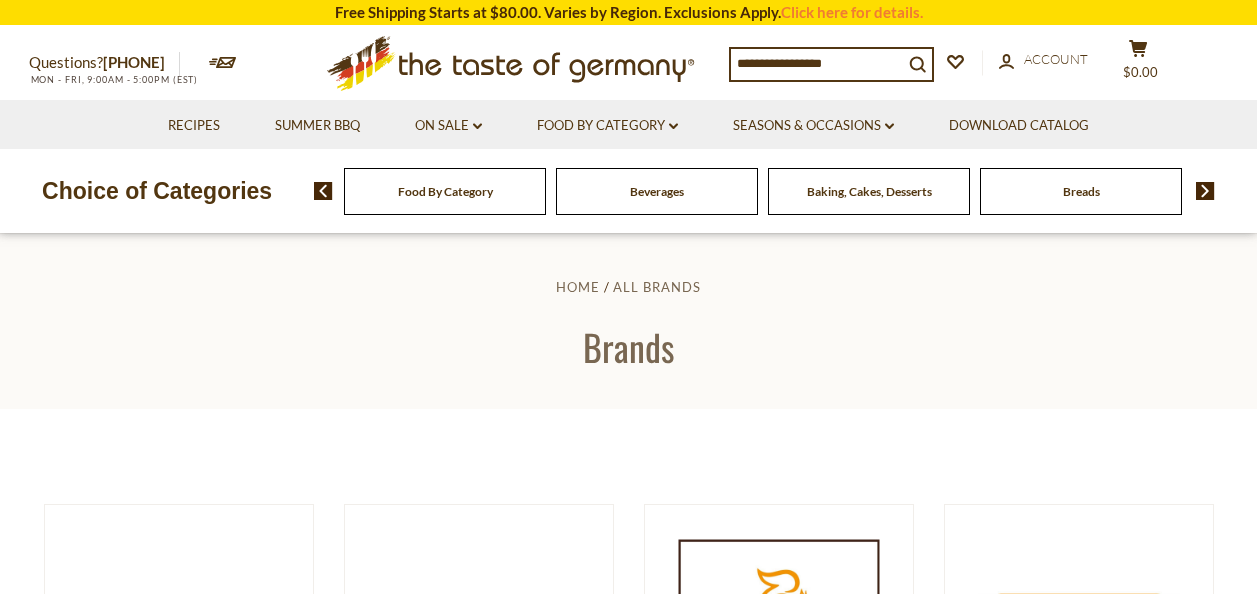 scroll, scrollTop: 0, scrollLeft: 0, axis: both 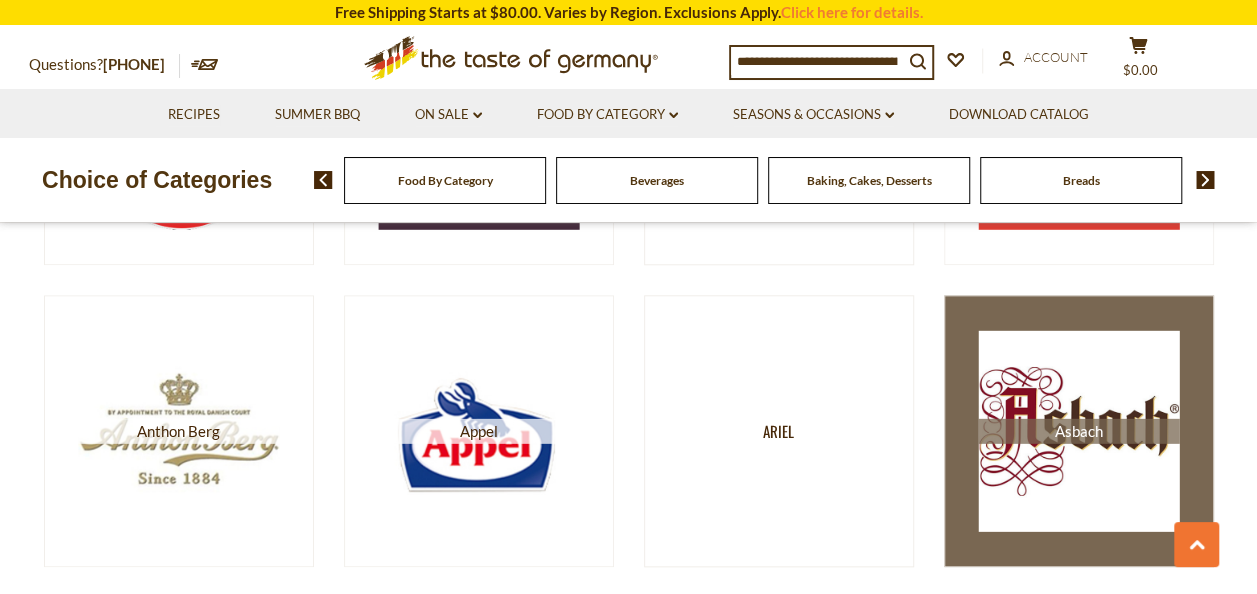 click on "Asbach" at bounding box center (1078, 430) 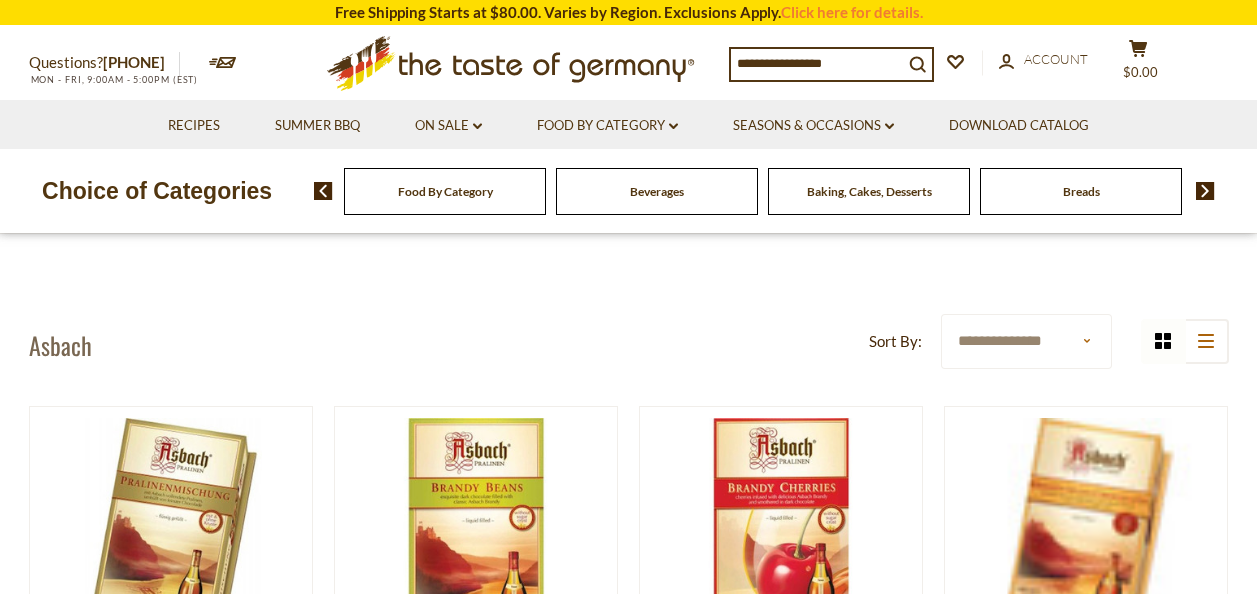 scroll, scrollTop: 0, scrollLeft: 0, axis: both 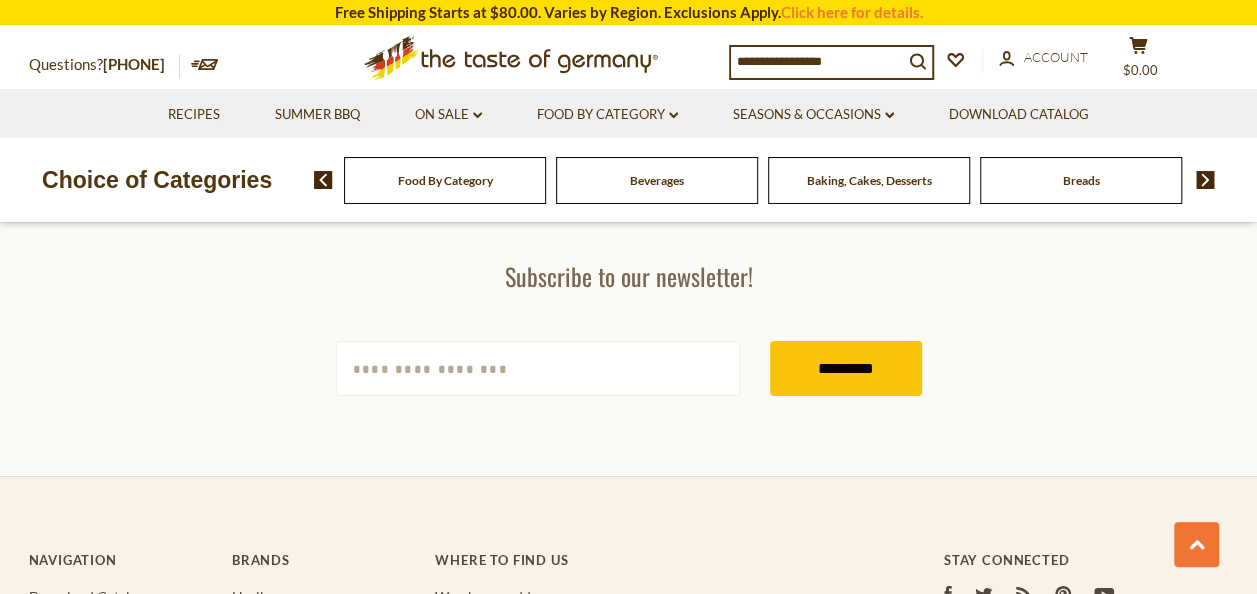 click on "Food By Category" at bounding box center (445, 180) 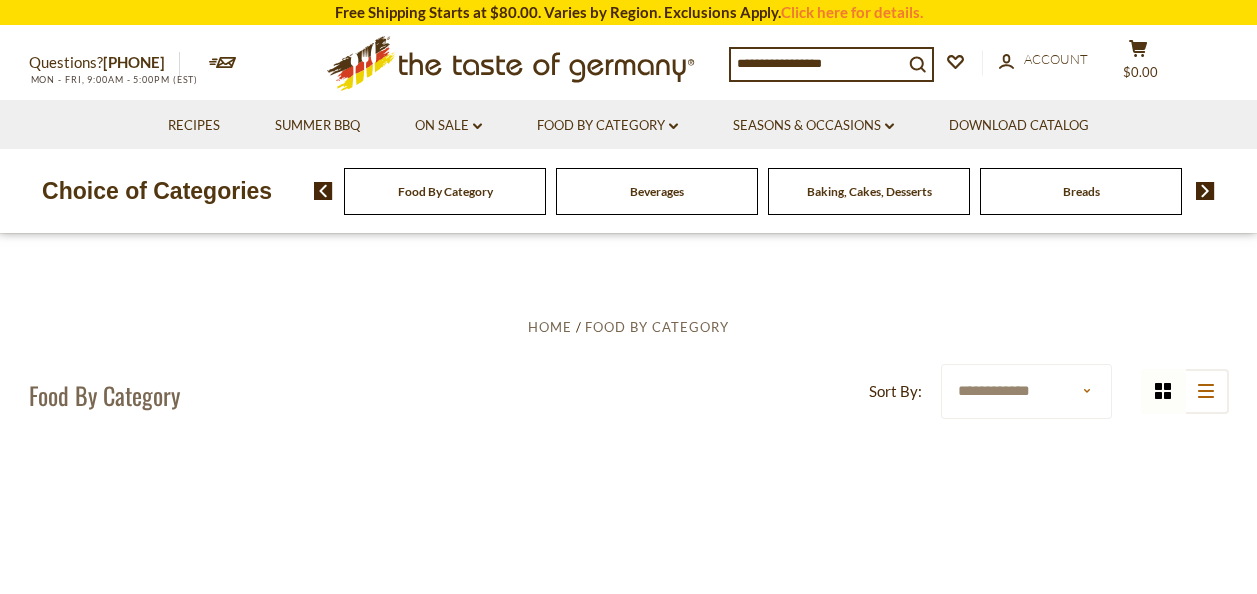 scroll, scrollTop: 0, scrollLeft: 0, axis: both 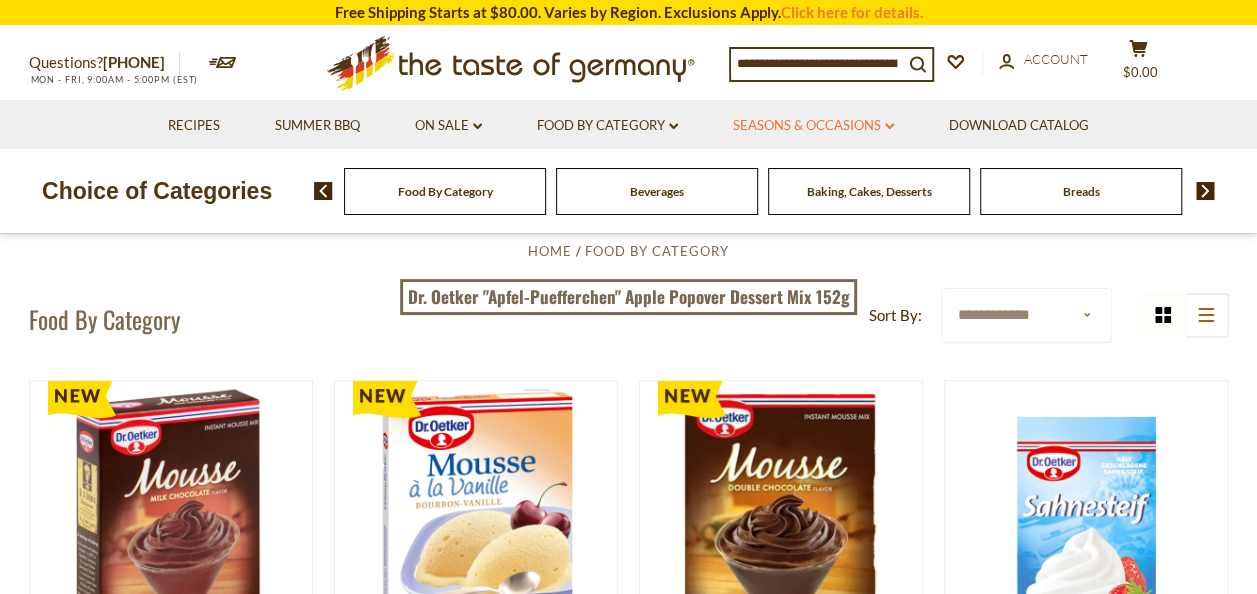 click on "Seasons & Occasions
dropdown_arrow" at bounding box center (813, 126) 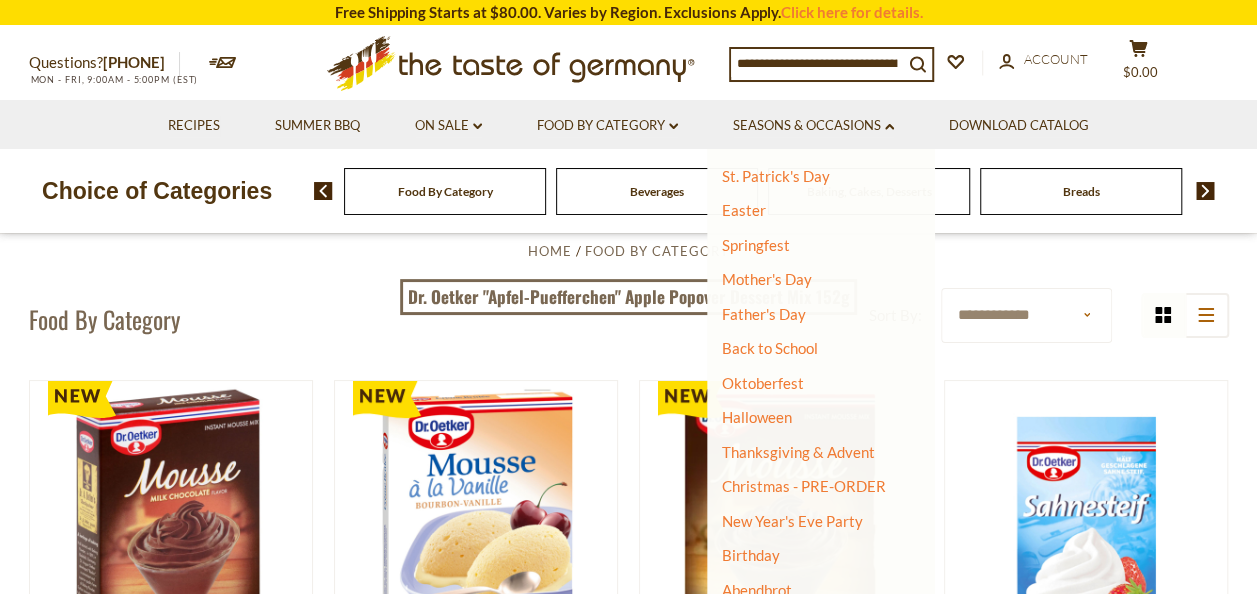 scroll, scrollTop: 174, scrollLeft: 0, axis: vertical 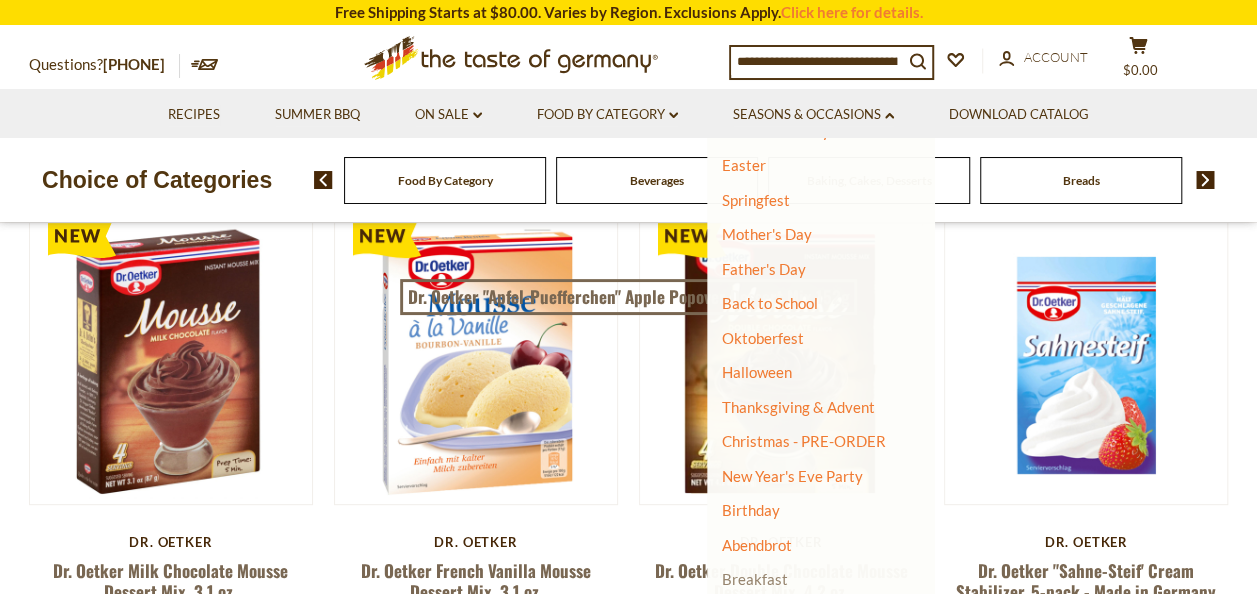 click on "Breakfast" at bounding box center (755, 579) 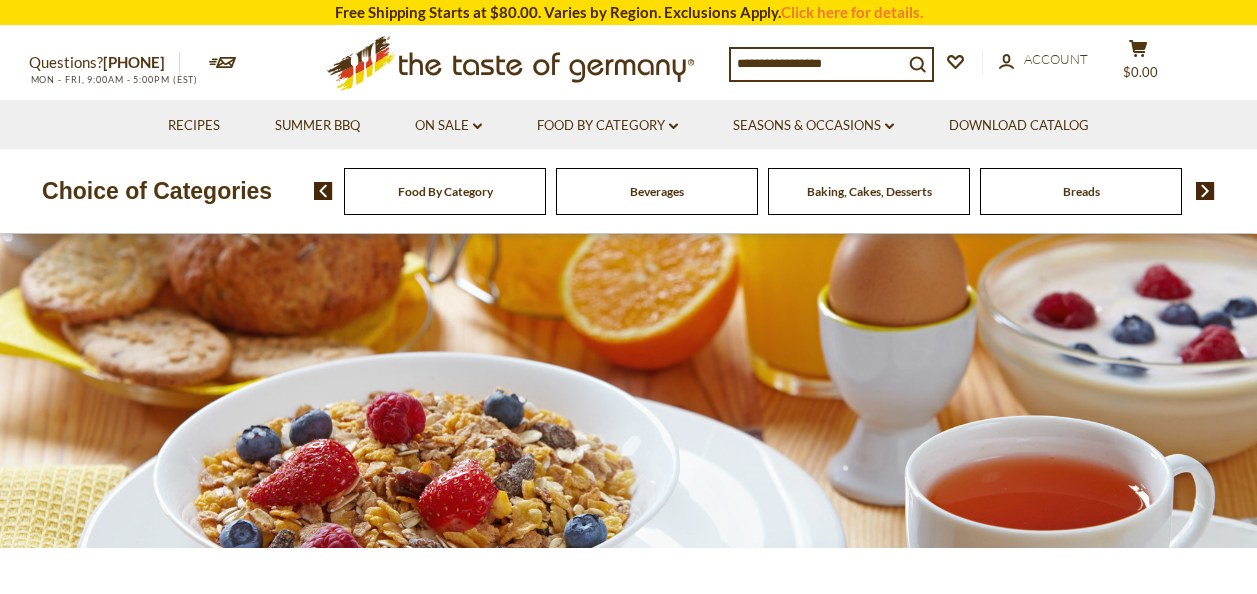 scroll, scrollTop: 0, scrollLeft: 0, axis: both 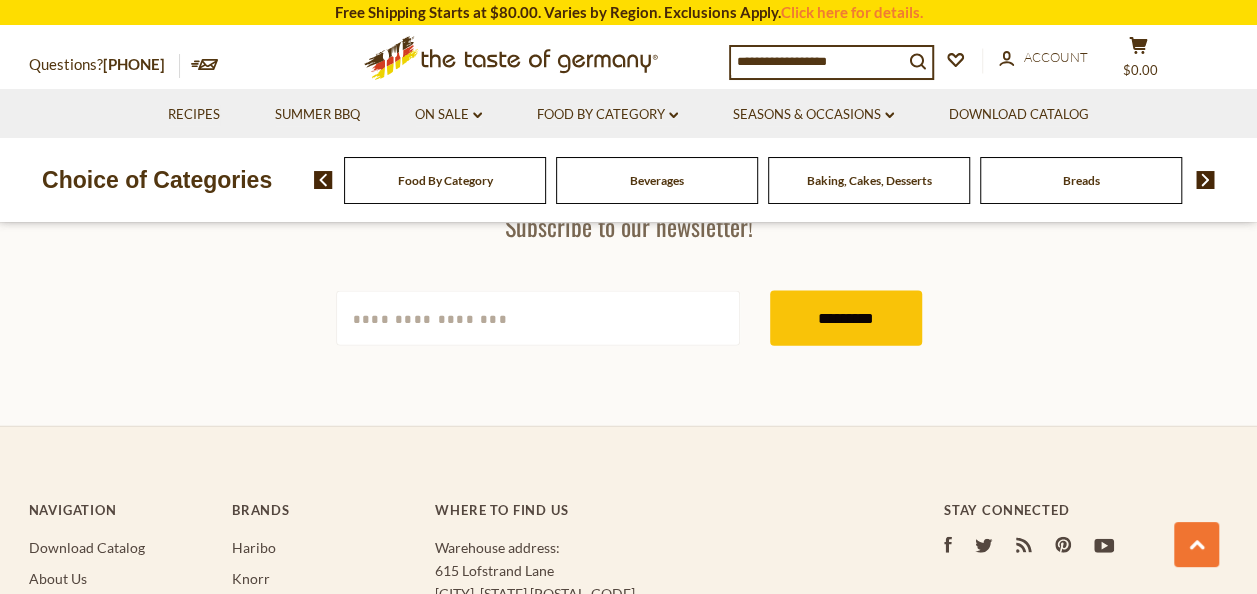 click on "Baking, Cakes, Desserts" at bounding box center (445, 180) 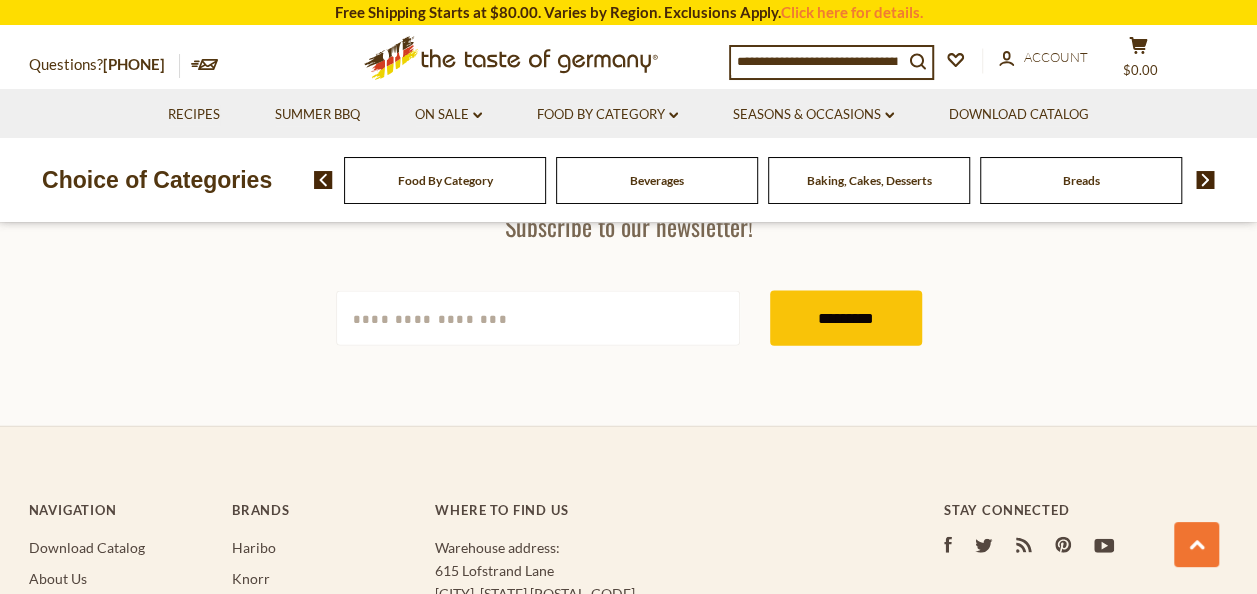 click on "Baking, Cakes, Desserts" at bounding box center [445, 180] 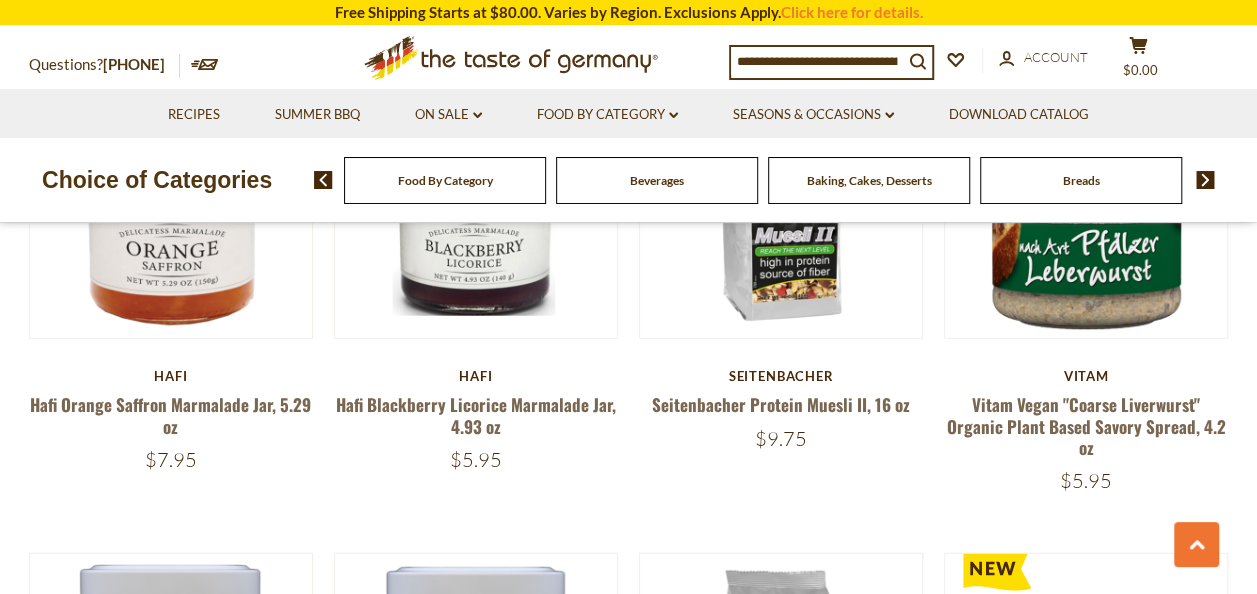 scroll, scrollTop: 122, scrollLeft: 0, axis: vertical 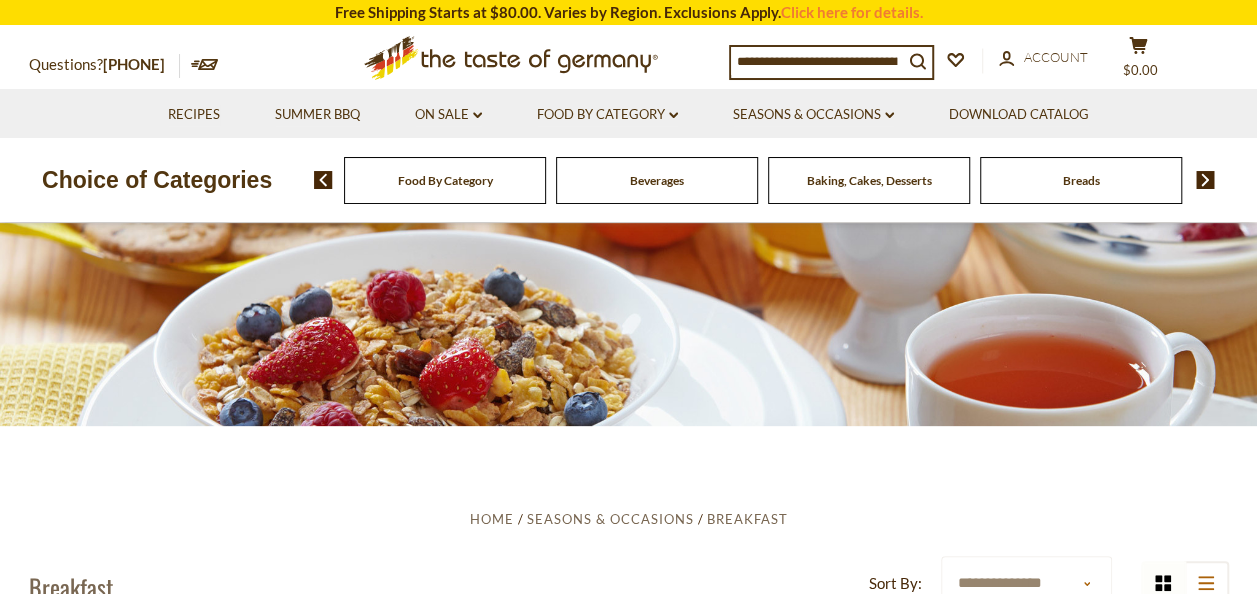 click on "Baking, Cakes, Desserts" at bounding box center [445, 180] 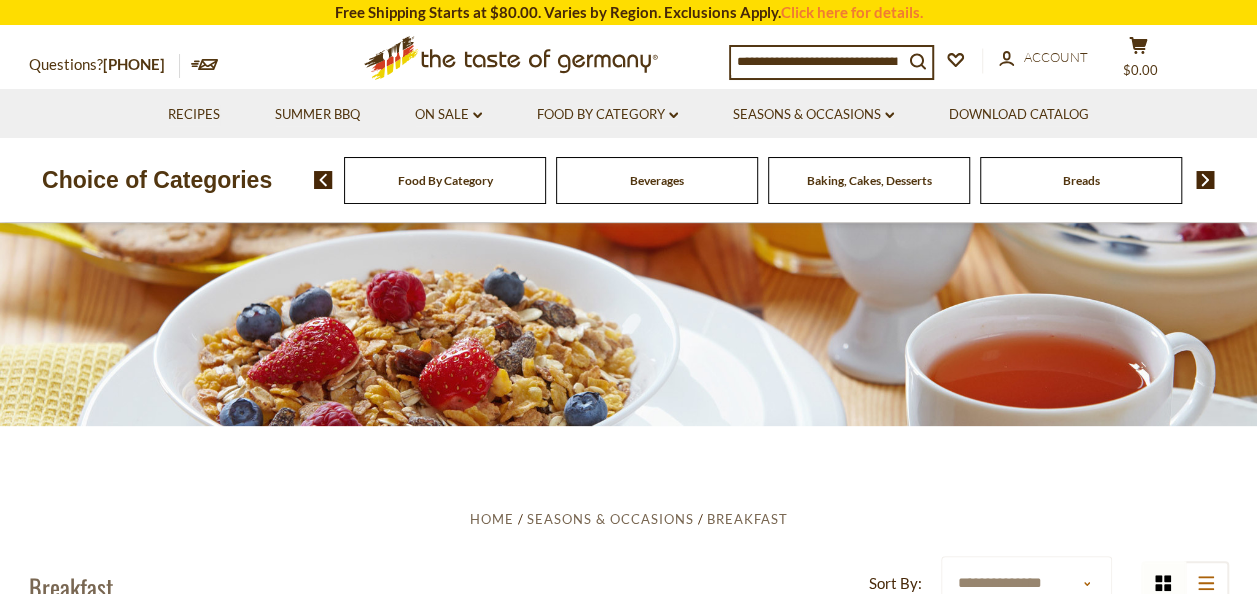 click at bounding box center [817, 61] 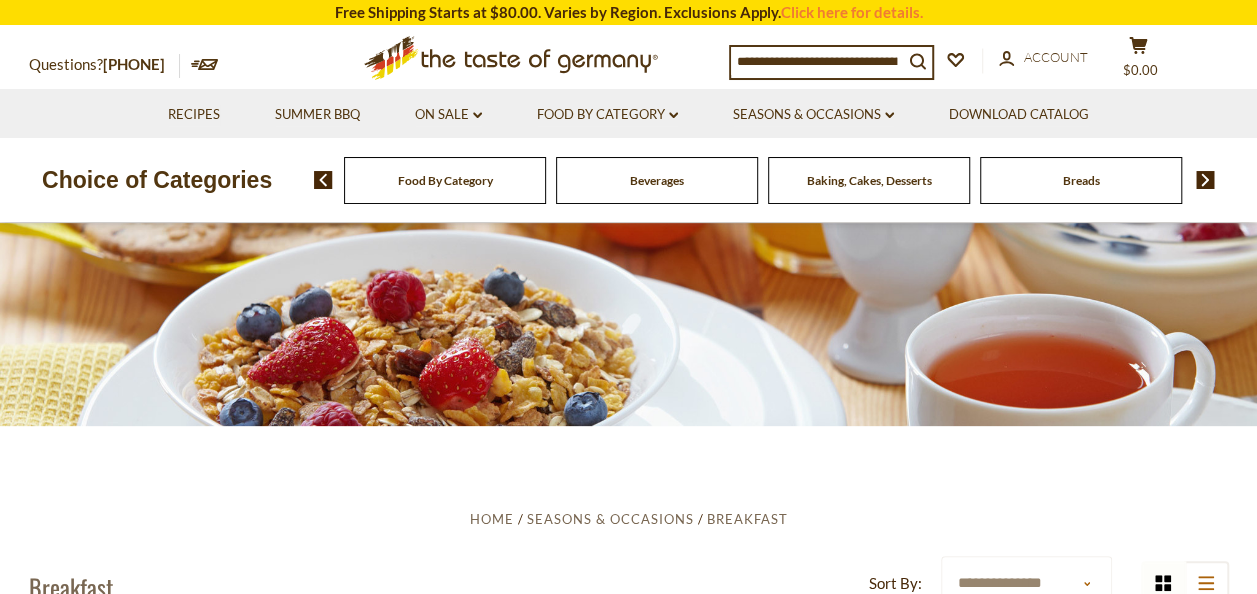click on "Beverages" at bounding box center [445, 180] 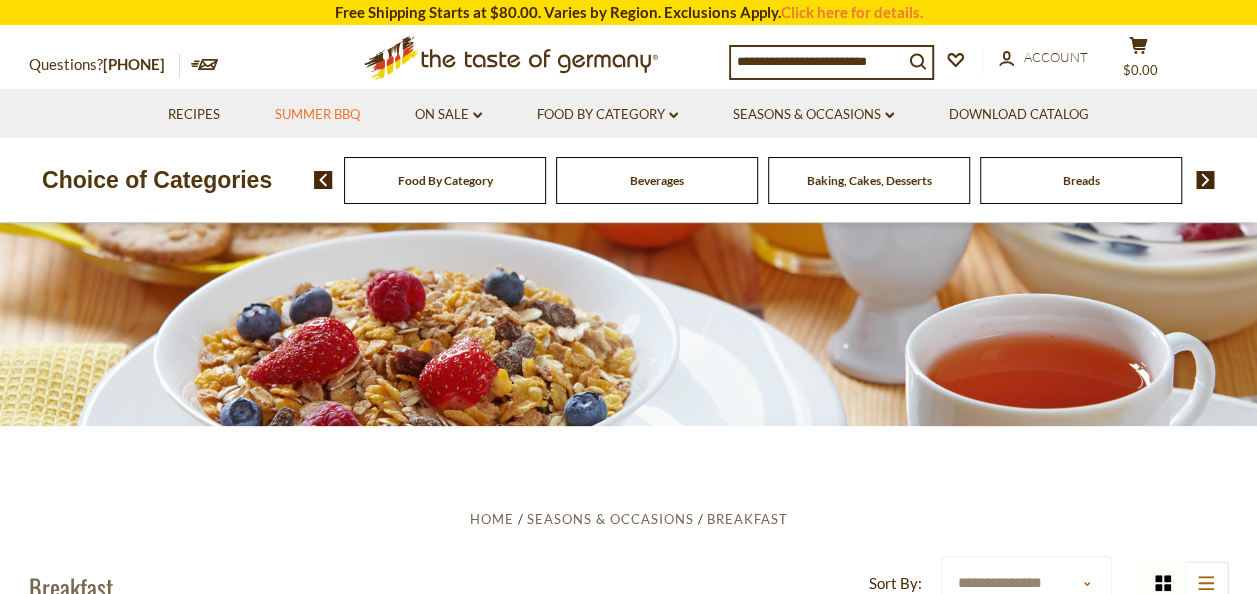 click on "Summer BBQ" at bounding box center (317, 115) 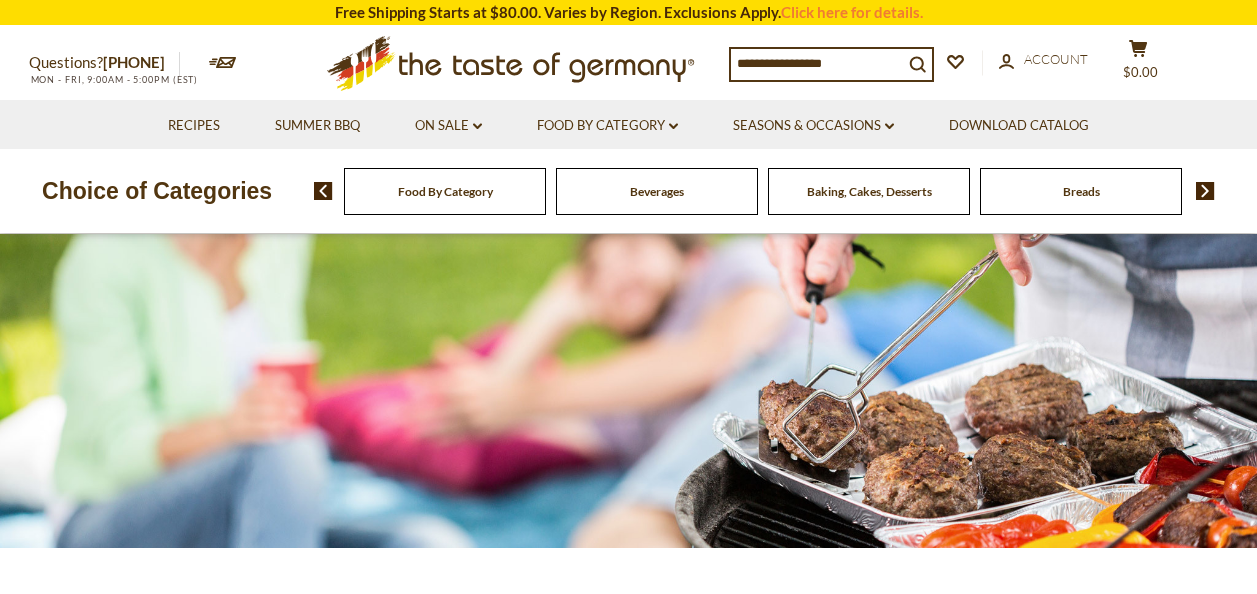 scroll, scrollTop: 0, scrollLeft: 0, axis: both 